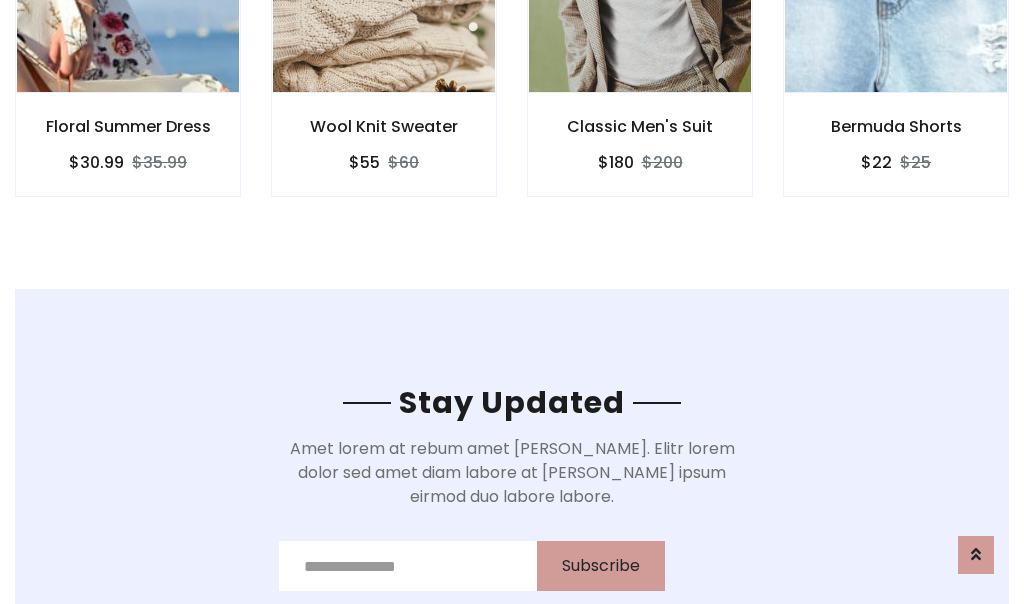 scroll, scrollTop: 3012, scrollLeft: 0, axis: vertical 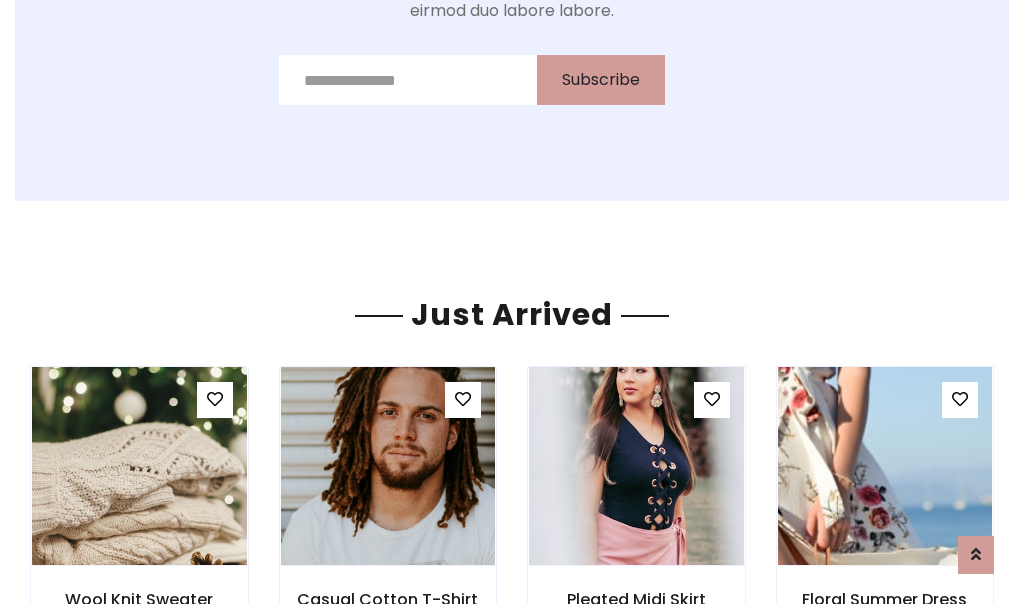 click on "Classic Men's Suit
$180
$200" at bounding box center [640, -428] 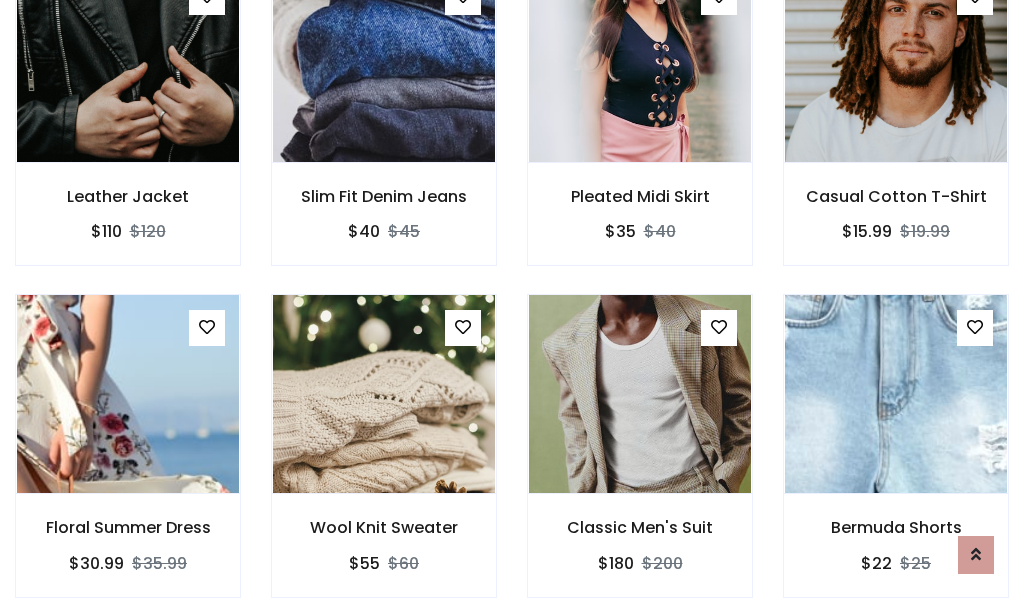 click on "Classic Men's Suit
$180
$200" at bounding box center (640, 459) 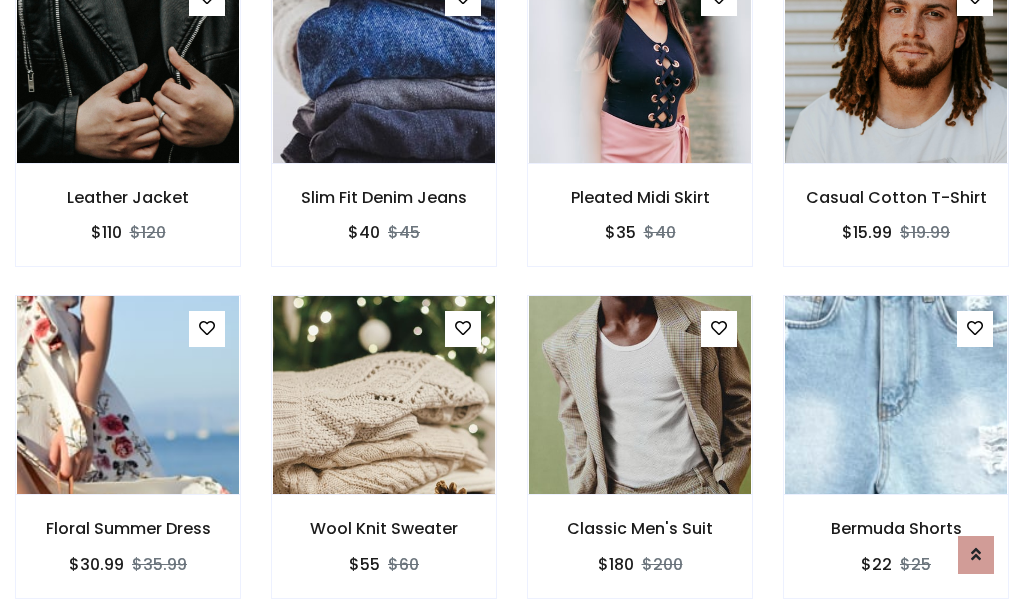 click on "Classic Men's Suit
$180
$200" at bounding box center (640, 460) 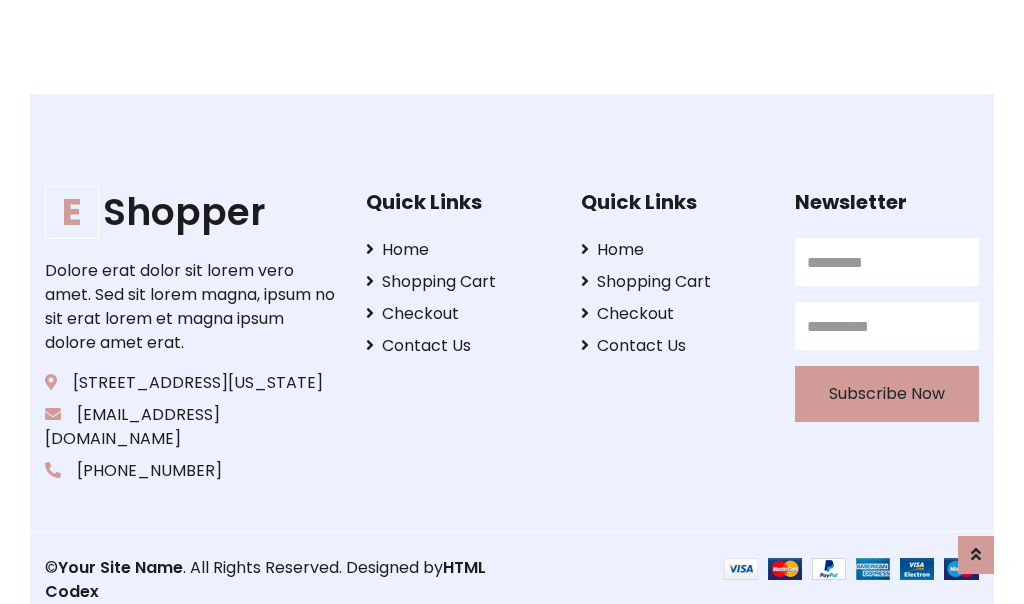 scroll, scrollTop: 3807, scrollLeft: 0, axis: vertical 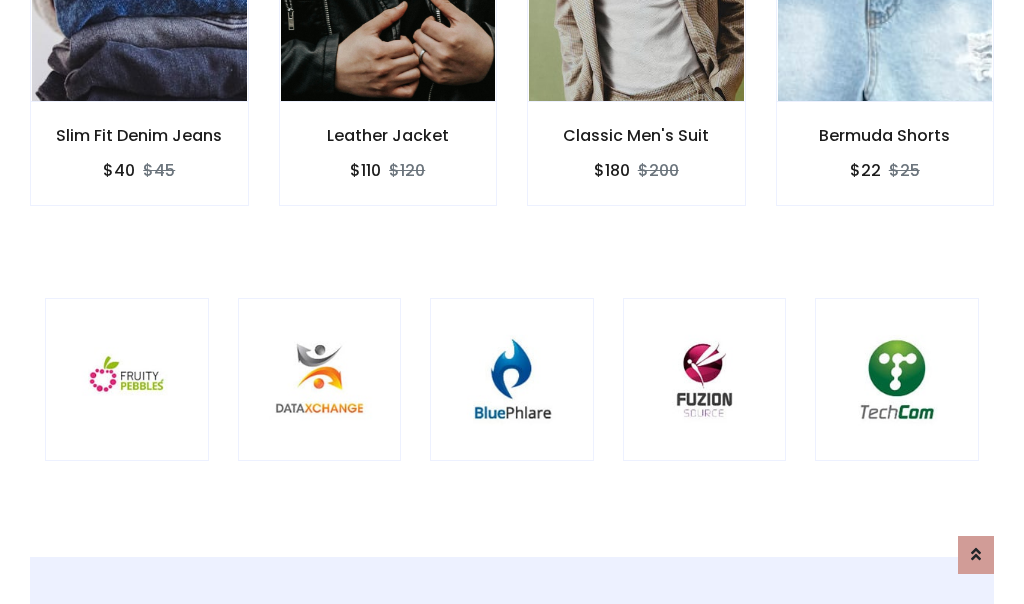 click at bounding box center [512, 380] 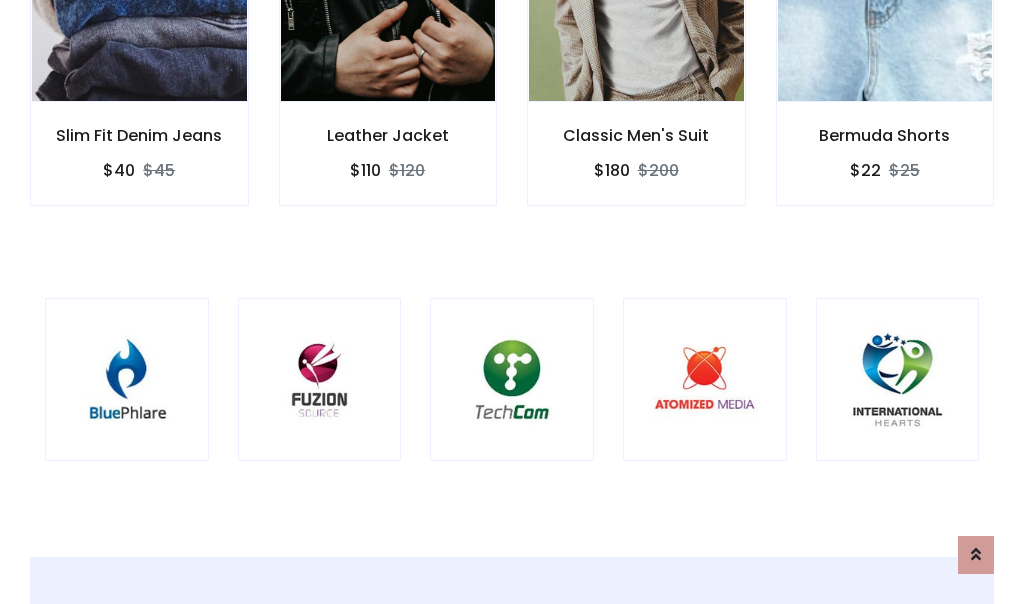 click at bounding box center [512, 380] 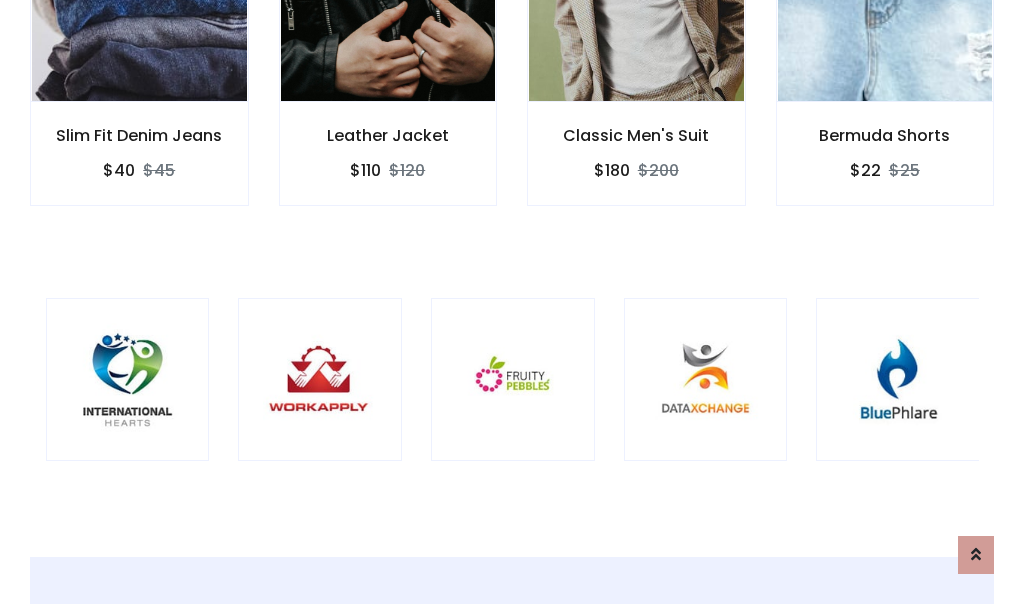 scroll, scrollTop: 0, scrollLeft: 0, axis: both 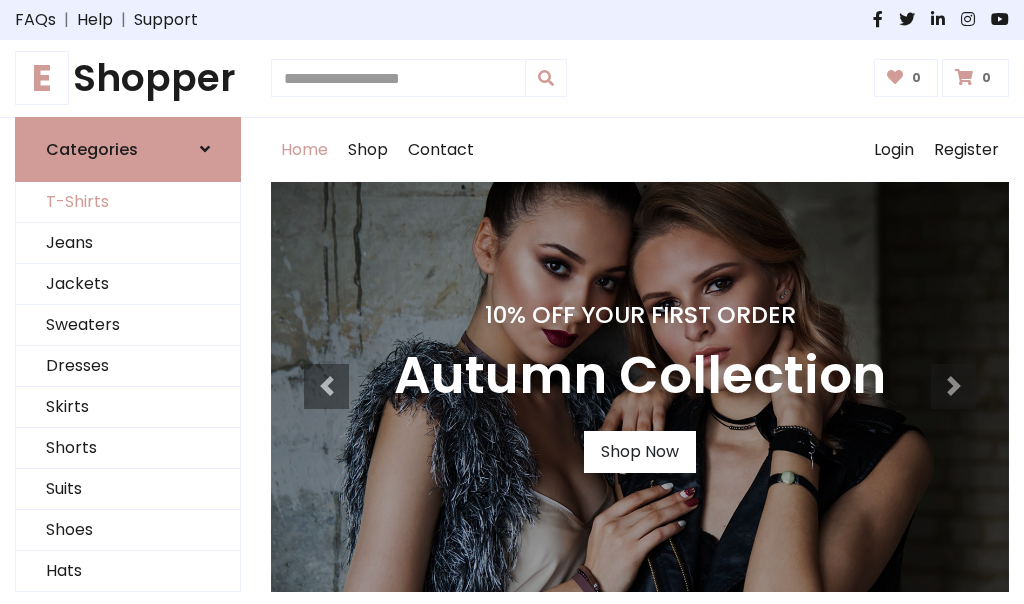 click on "T-Shirts" at bounding box center (128, 202) 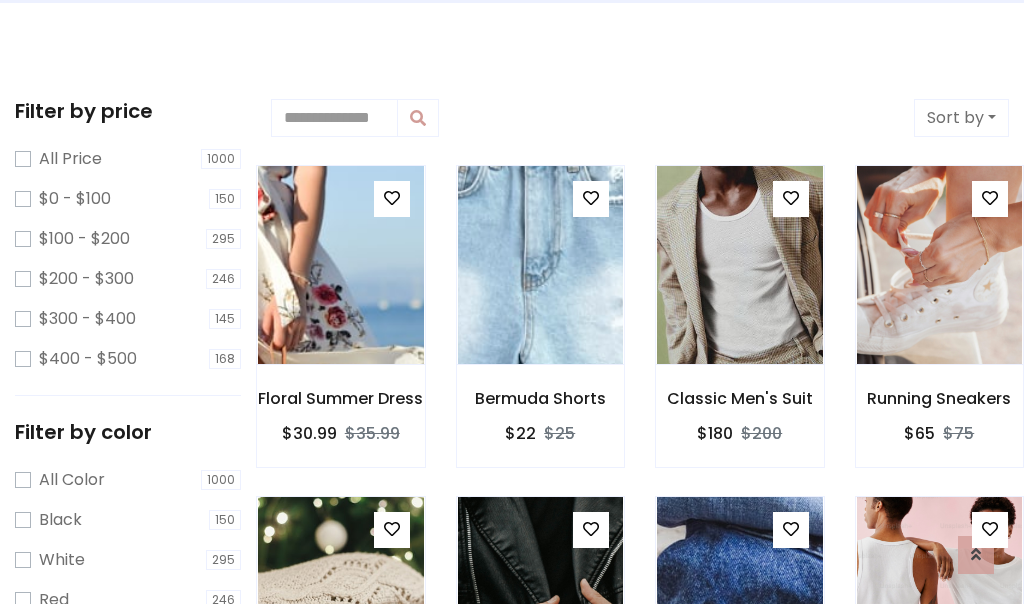 scroll, scrollTop: 0, scrollLeft: 0, axis: both 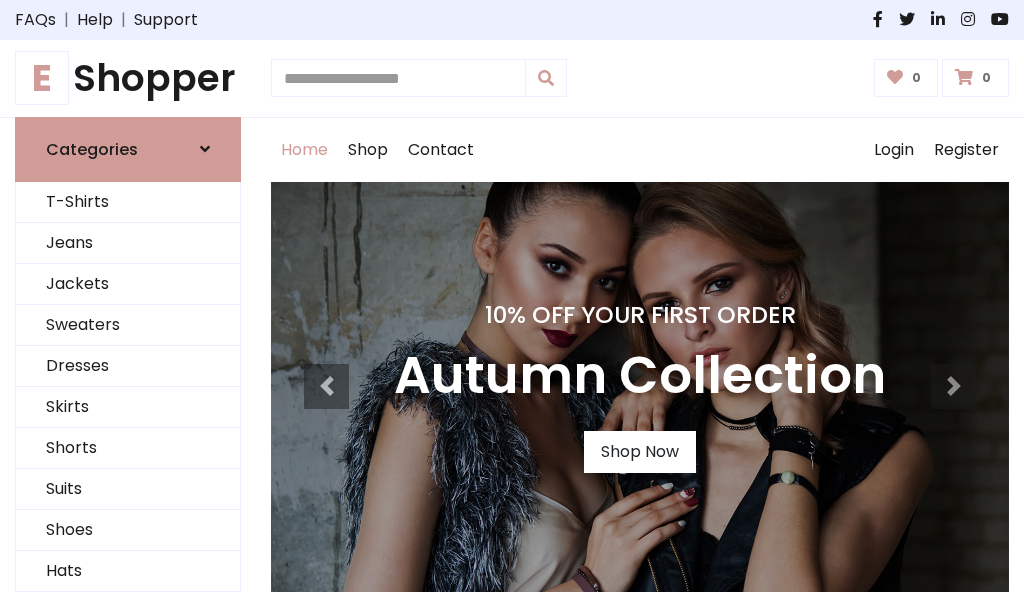 click on "E Shopper" at bounding box center (128, 78) 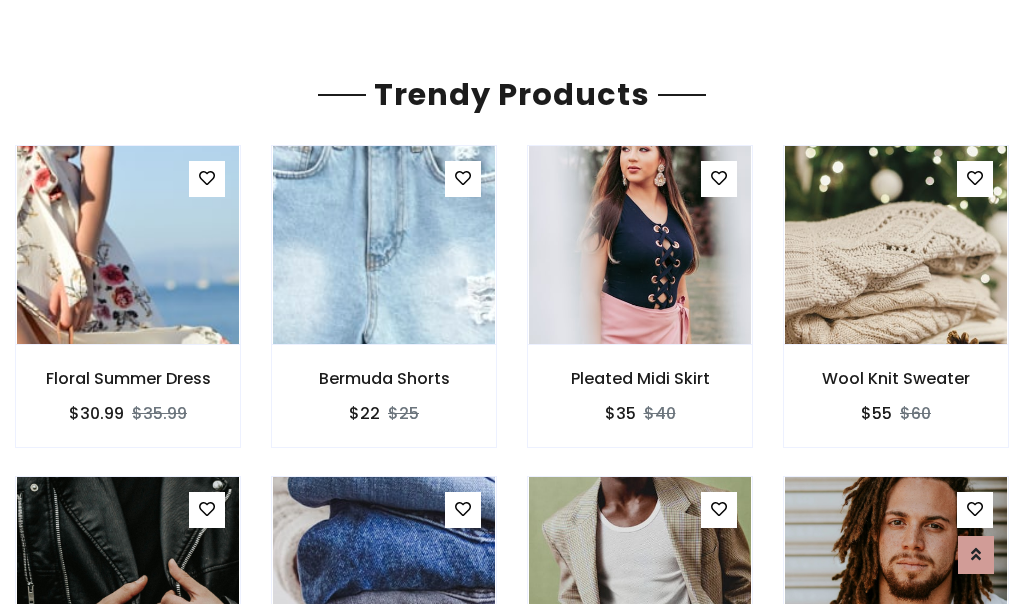 scroll, scrollTop: 118, scrollLeft: 0, axis: vertical 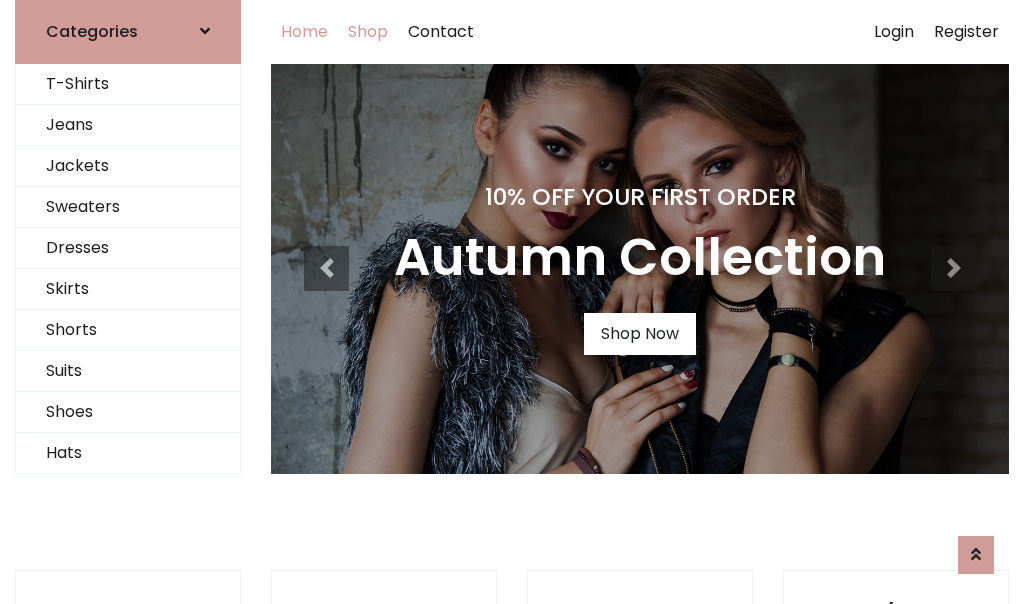 click on "Shop" at bounding box center [368, 32] 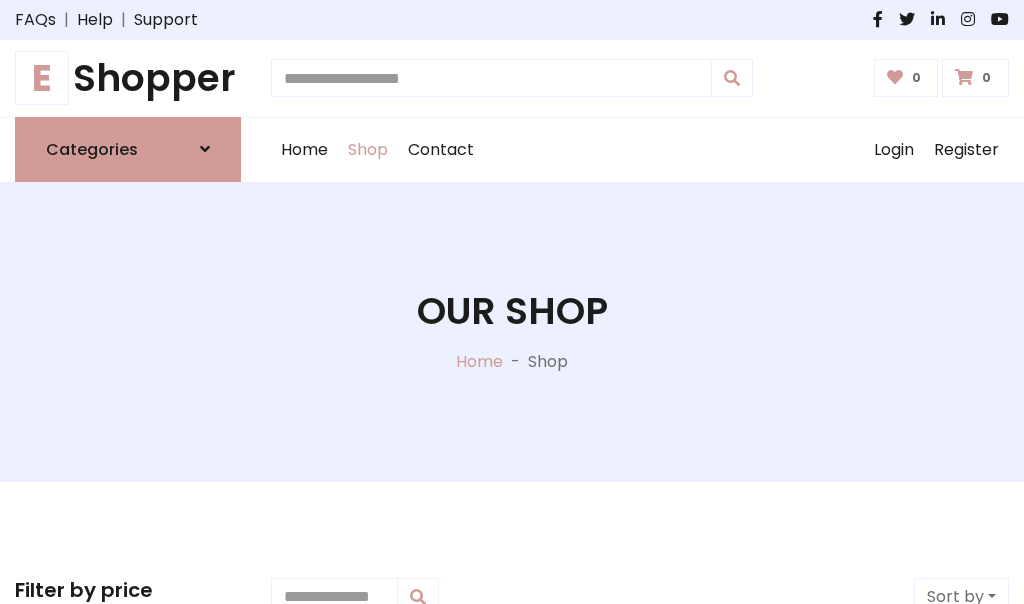 scroll, scrollTop: 0, scrollLeft: 0, axis: both 